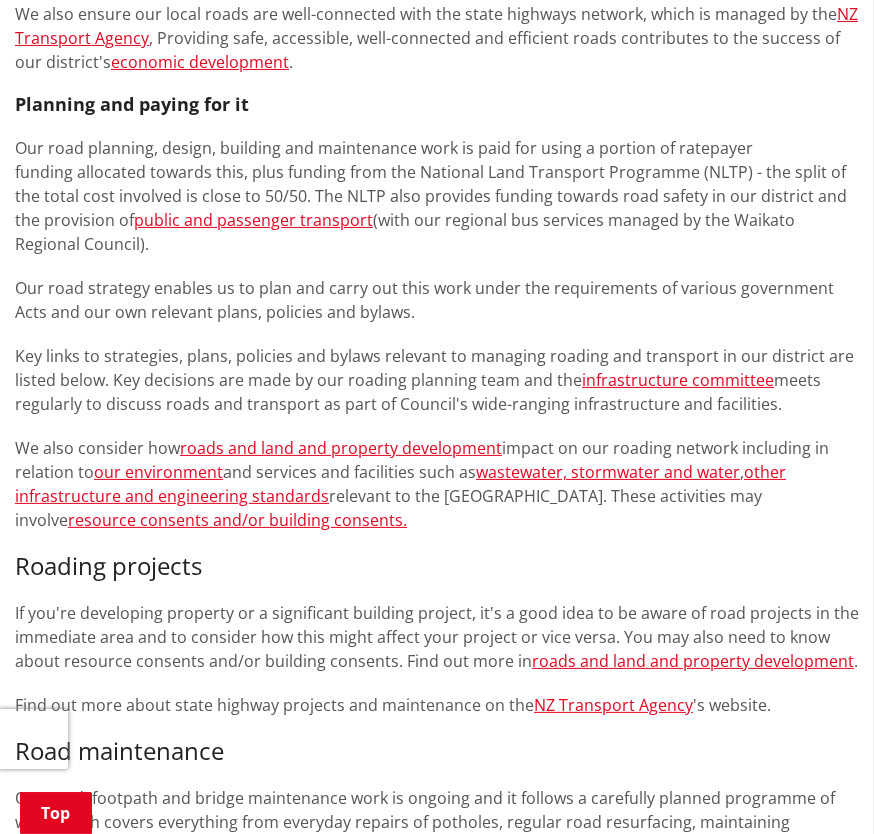 scroll, scrollTop: 666, scrollLeft: 0, axis: vertical 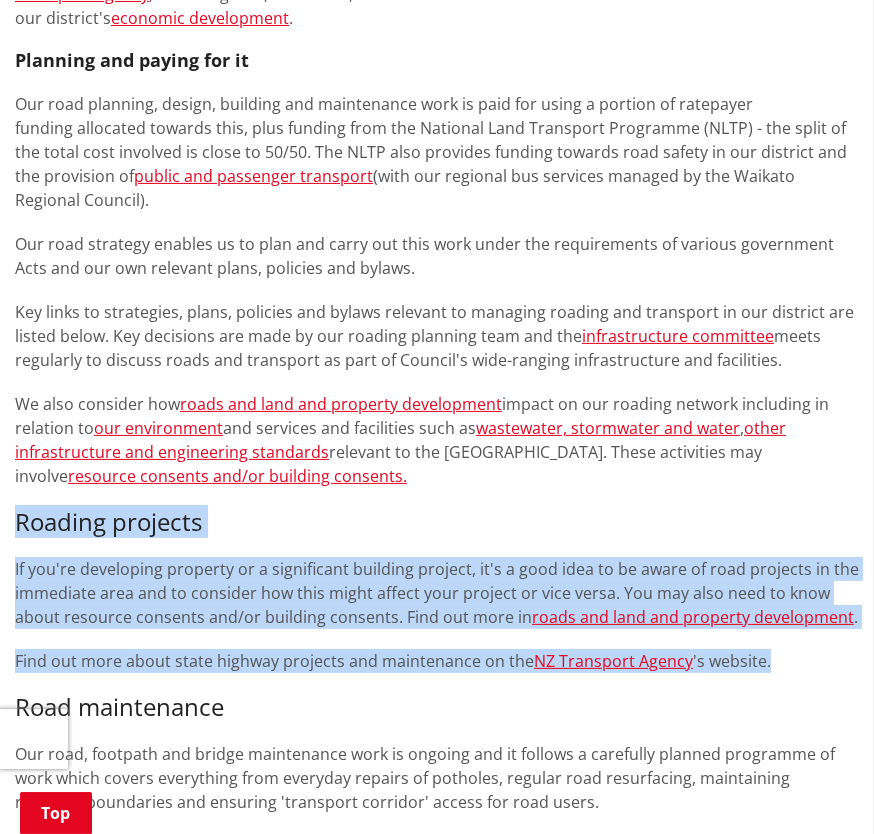 drag, startPoint x: 22, startPoint y: 518, endPoint x: 812, endPoint y: 667, distance: 803.92847 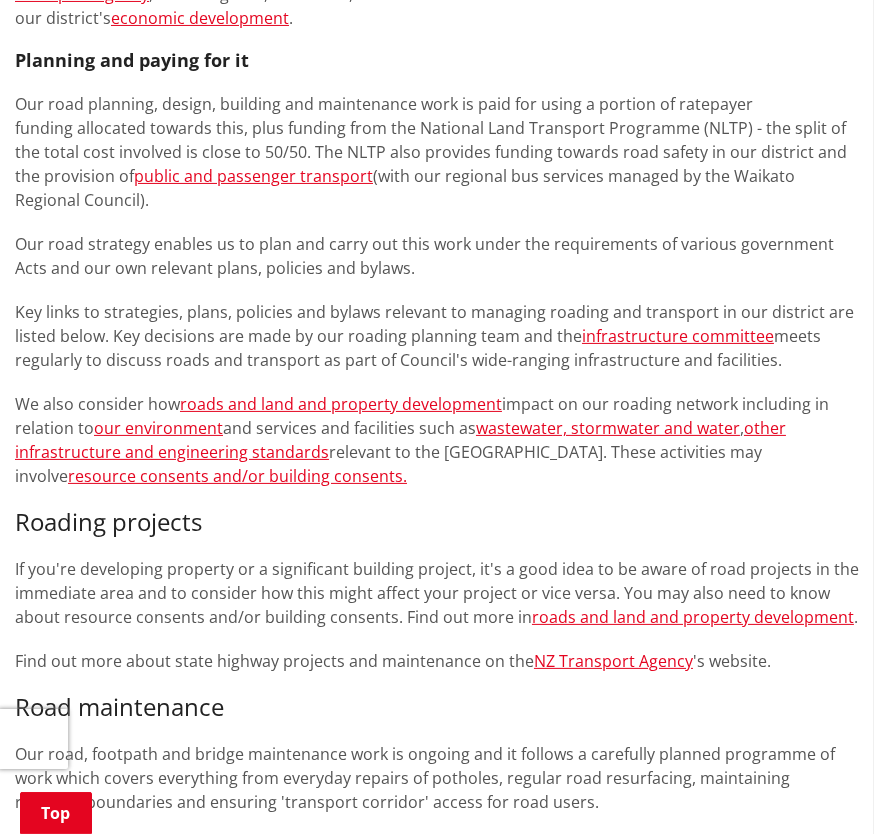 click on "Road maintenance" at bounding box center (437, 707) 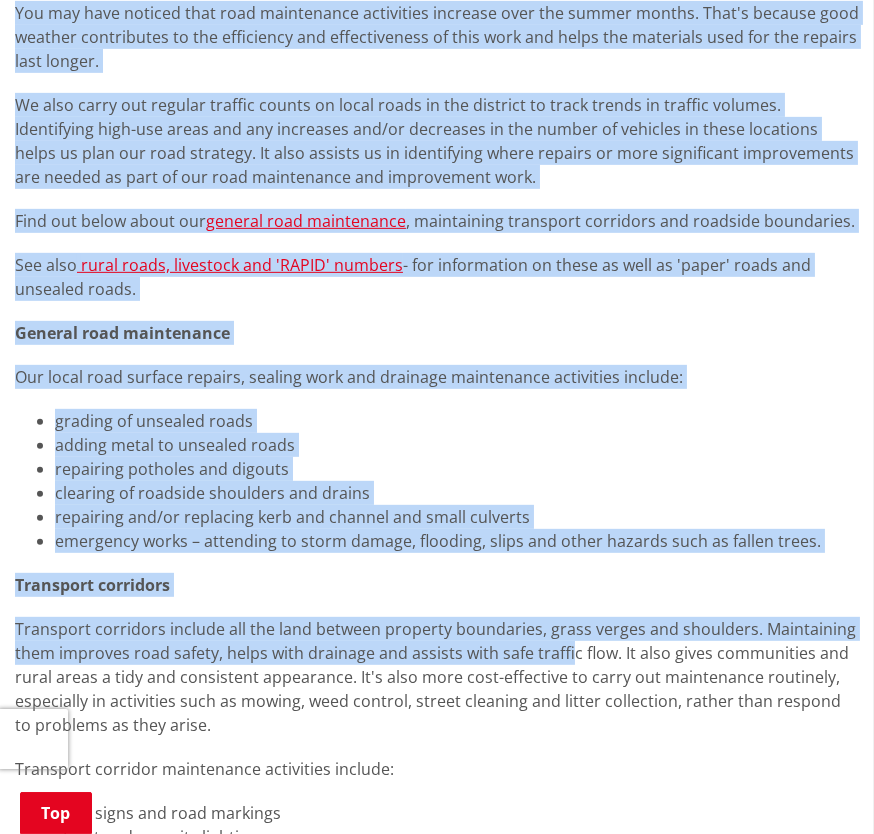 scroll, scrollTop: 1500, scrollLeft: 0, axis: vertical 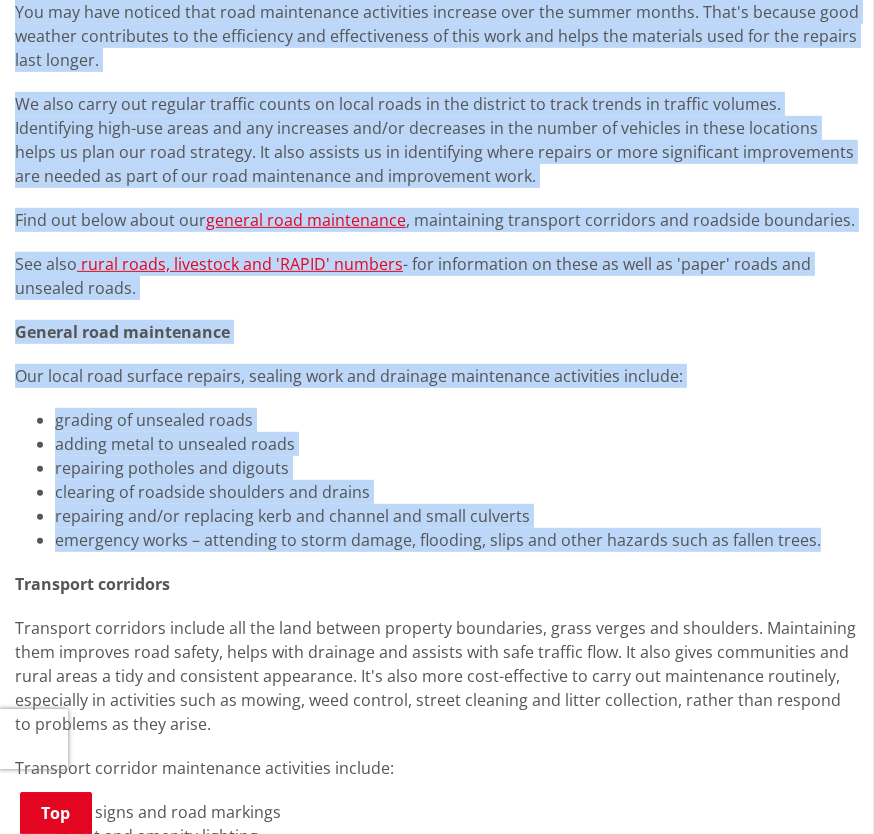 drag, startPoint x: 10, startPoint y: 349, endPoint x: 833, endPoint y: 530, distance: 842.6684 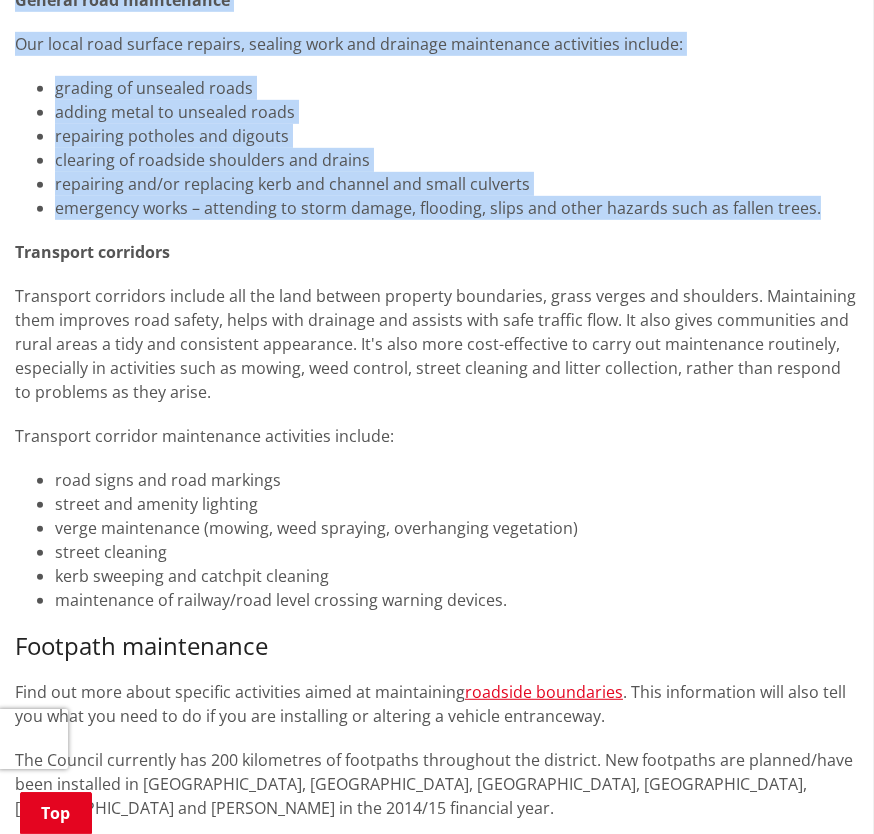 scroll, scrollTop: 1999, scrollLeft: 0, axis: vertical 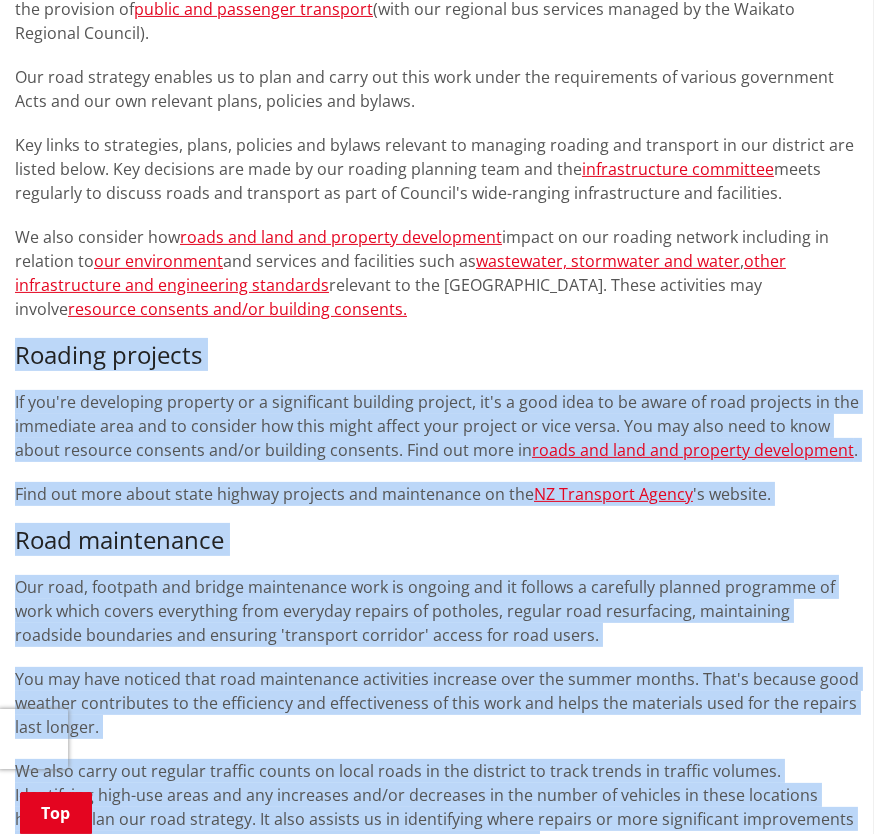 drag, startPoint x: 518, startPoint y: 434, endPoint x: 8, endPoint y: 349, distance: 517.0348 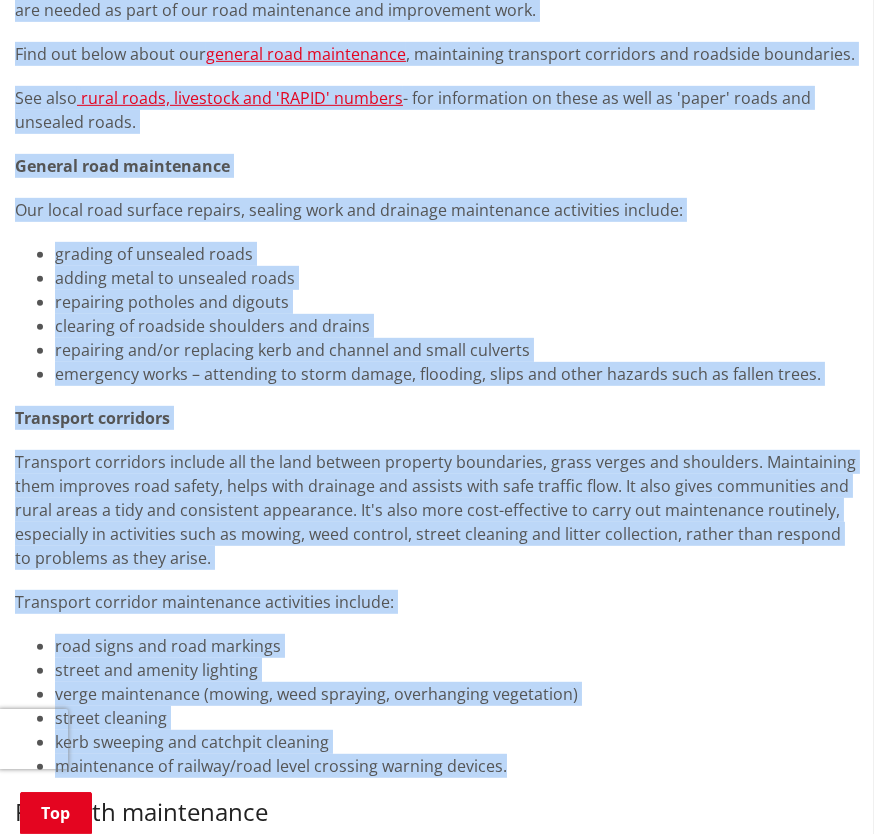 scroll, scrollTop: 1999, scrollLeft: 0, axis: vertical 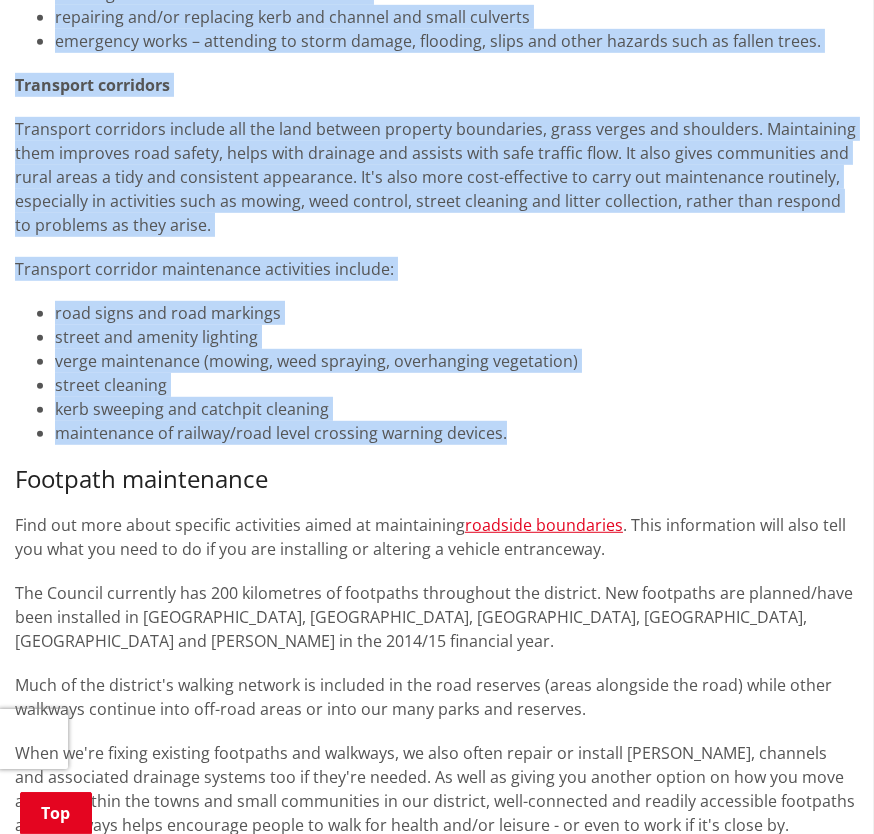 click on "kerb sweeping and catchpit cleaning" at bounding box center [457, 409] 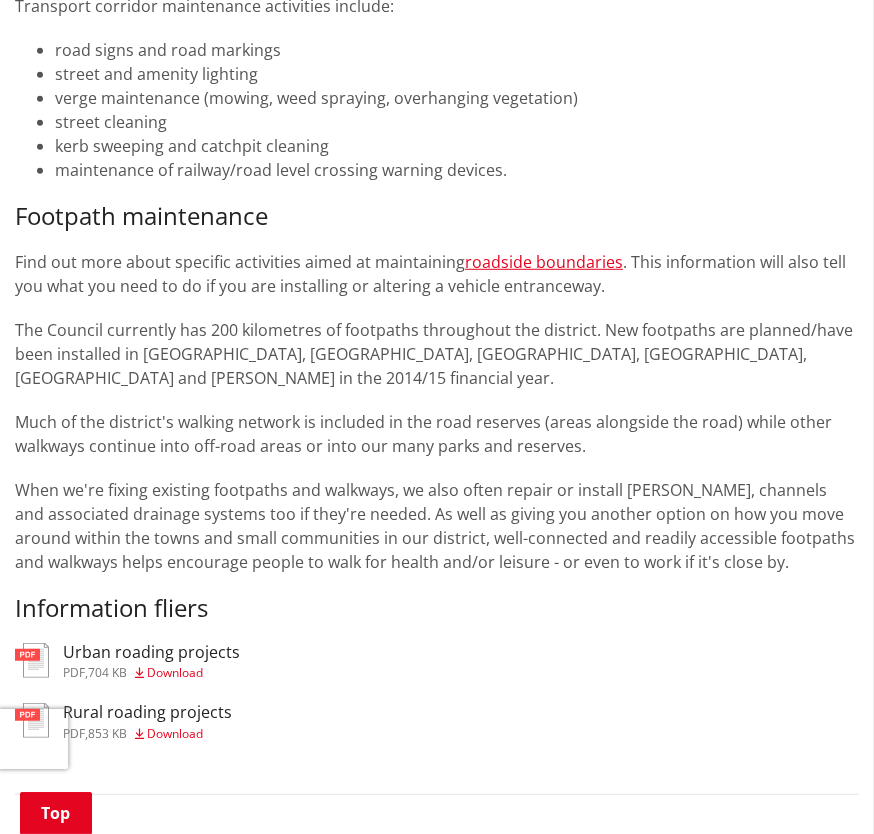 scroll, scrollTop: 2333, scrollLeft: 0, axis: vertical 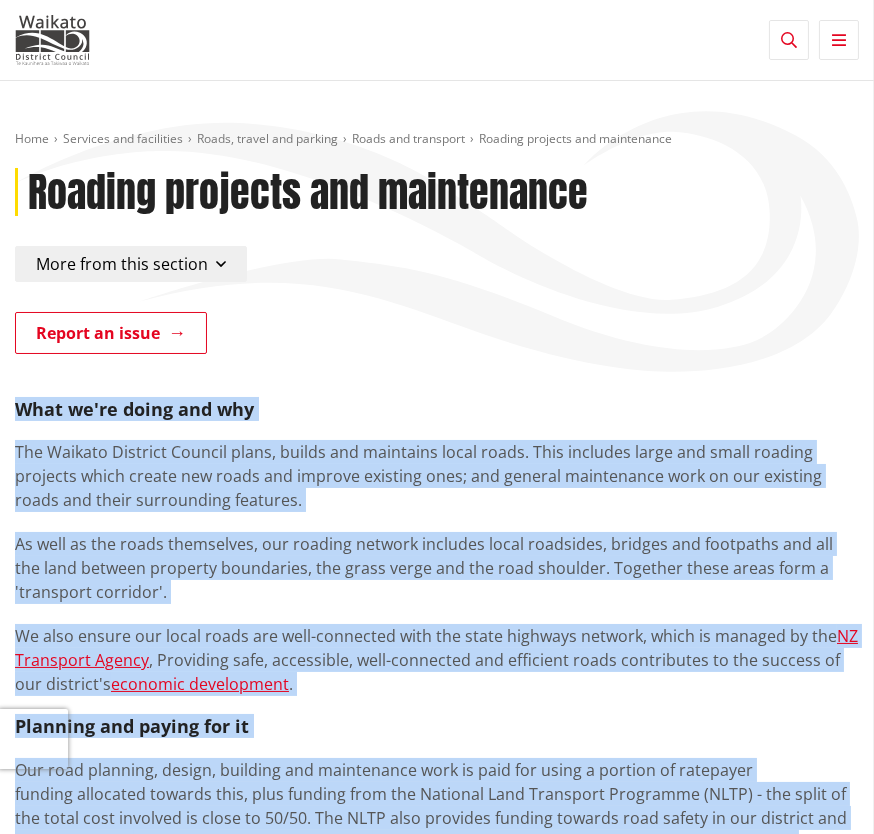 drag, startPoint x: 647, startPoint y: 491, endPoint x: 10, endPoint y: 415, distance: 641.51776 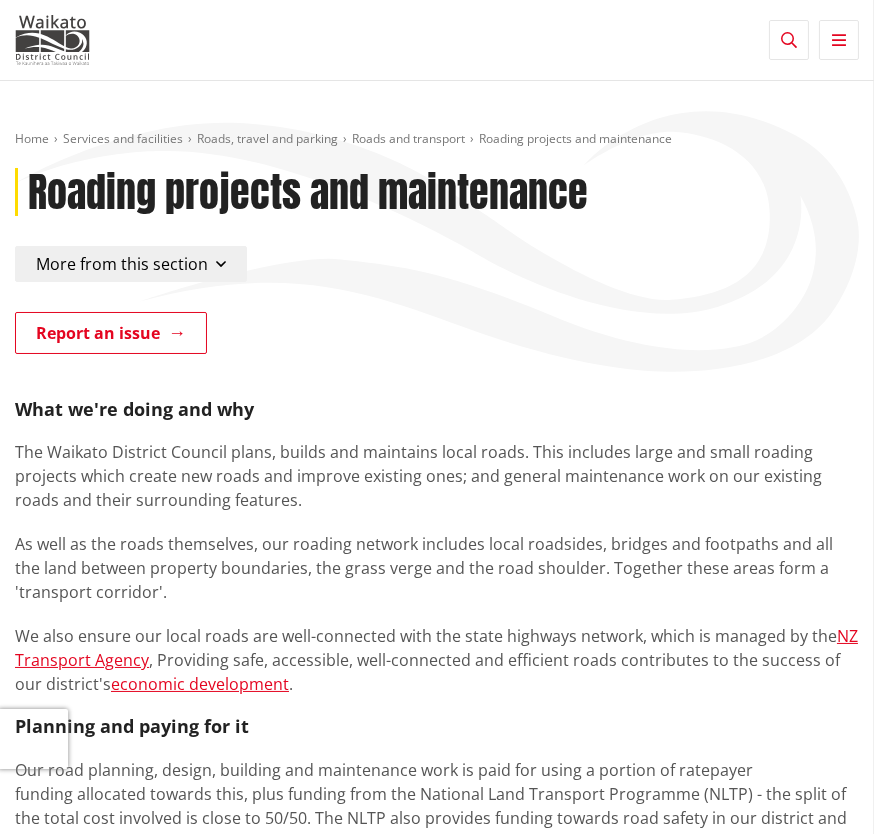 click on "Report an issue
What we're doing and why
The Waikato District Council plans, builds and maintains local roads. This
includes large and small roading projects which create new roads and improve existing ones; and general maintenance work on our existing roads and their surrounding features. As well as the roads themselves, our roading network includes local roadsides, bridges and footpaths and all the land between property boundaries, the grass verge and the road shoulder. Together these areas form a 'transport corridor'. We also ensure our local roads are well-connected with the state highways network, which is managed by the  NZ Transport Agency , Providing safe, accessible, well-connected and
efficient roads contributes to the success of our district's  economic development .  Planning and paying for it public and passenger transport  (with our regional bus services managed by the Waikato Regional Council).  infrastructure committee We also consider how  our environment ,  . See also" at bounding box center (437, 1892) 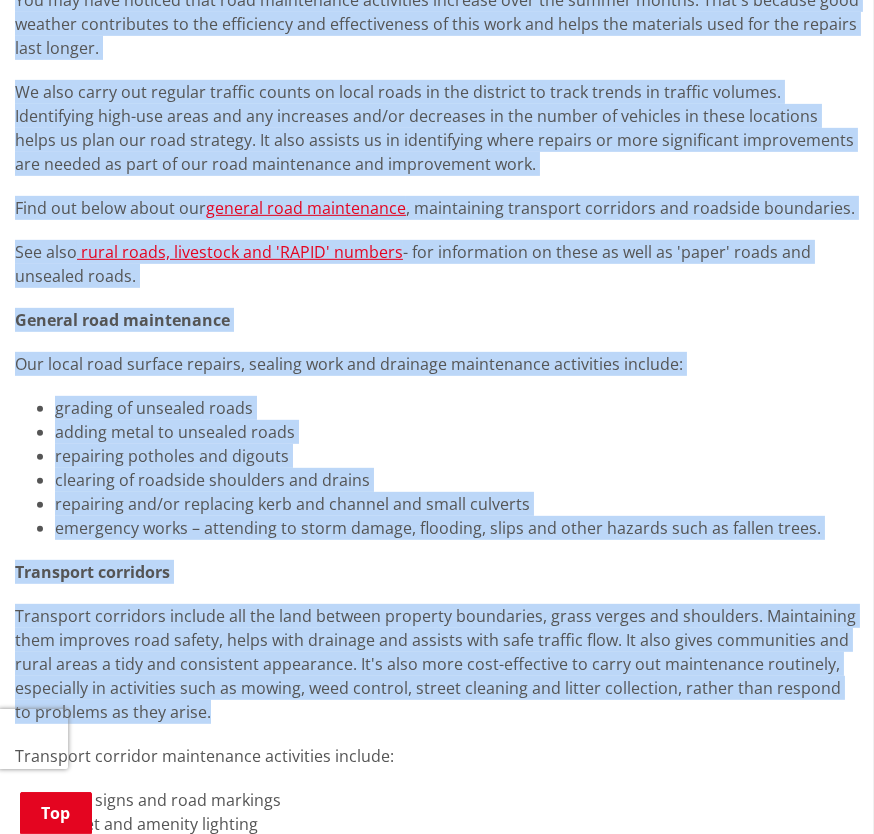 scroll, scrollTop: 1666, scrollLeft: 0, axis: vertical 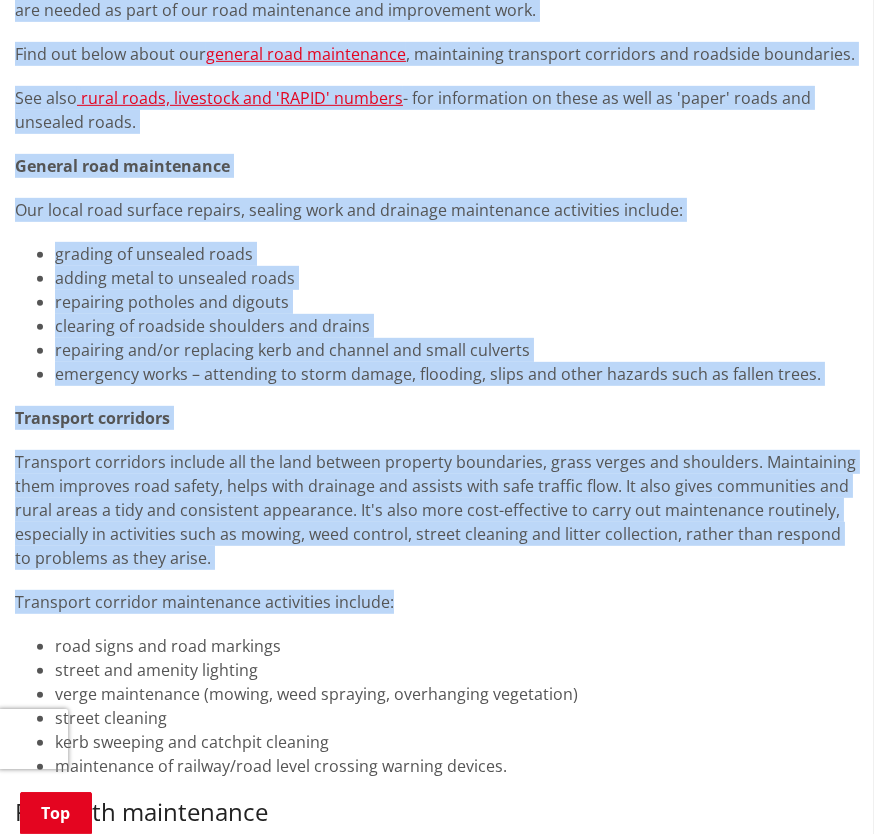 drag, startPoint x: 12, startPoint y: 404, endPoint x: 438, endPoint y: 571, distance: 457.5642 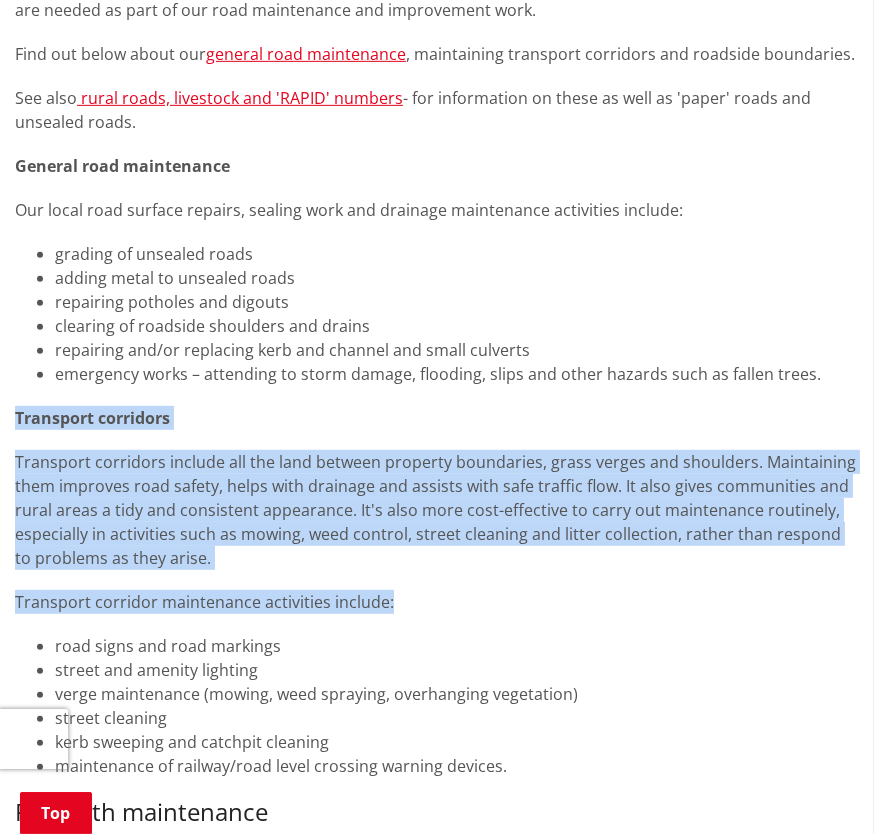 drag, startPoint x: 397, startPoint y: 602, endPoint x: 5, endPoint y: 409, distance: 436.9359 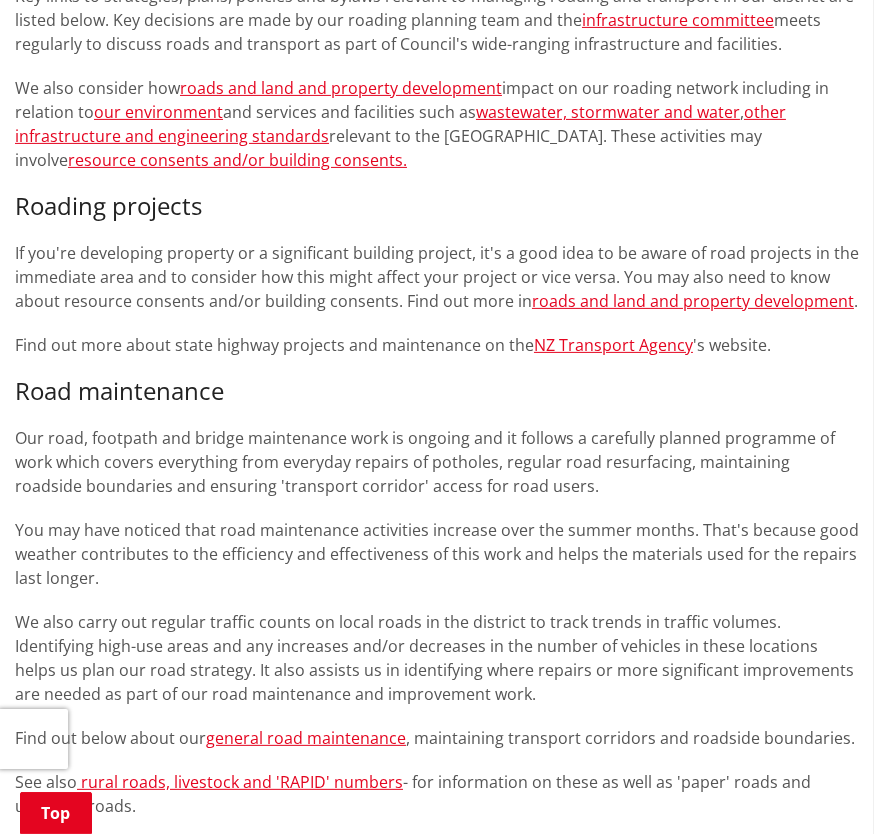 scroll, scrollTop: 1166, scrollLeft: 0, axis: vertical 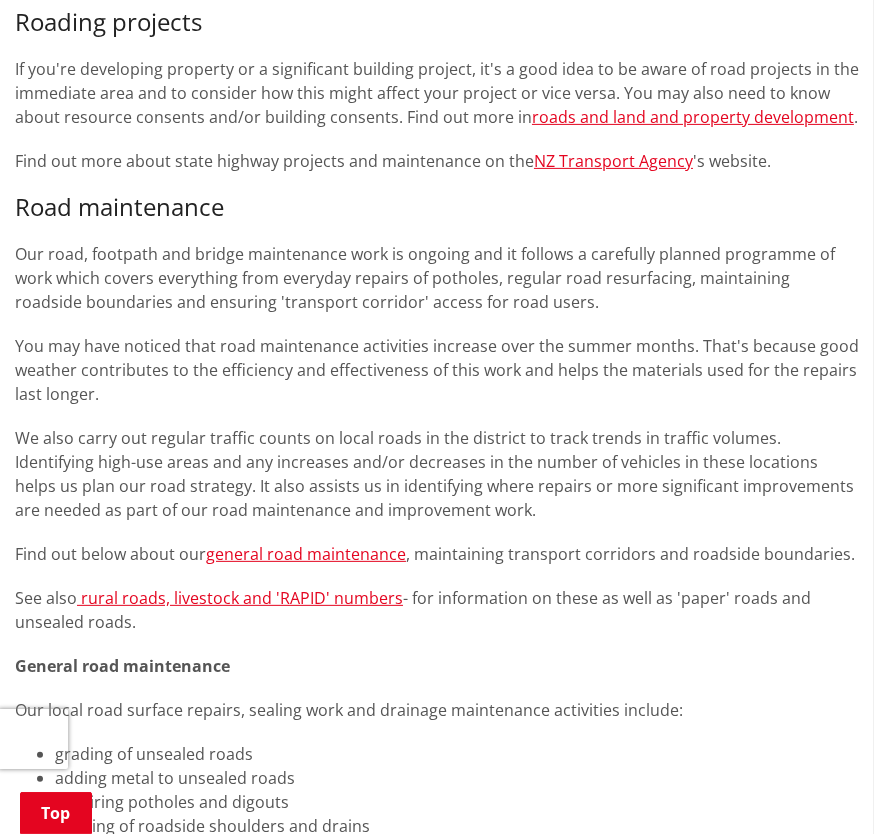 drag, startPoint x: 19, startPoint y: 251, endPoint x: 190, endPoint y: 628, distance: 413.9686 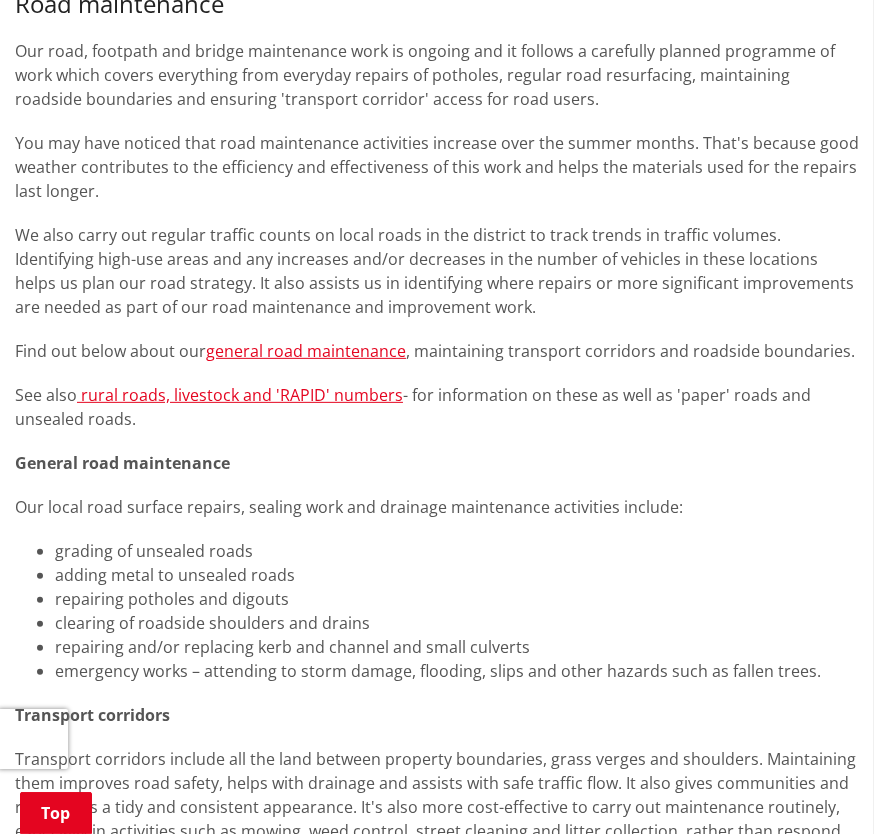 scroll, scrollTop: 1500, scrollLeft: 0, axis: vertical 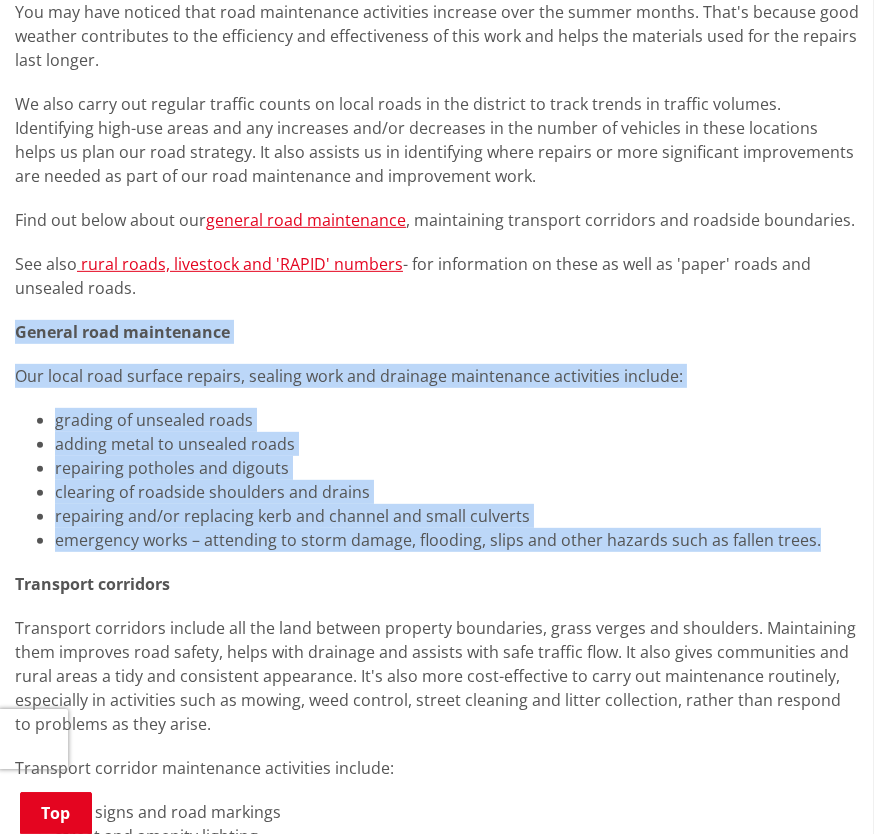 drag, startPoint x: 813, startPoint y: 541, endPoint x: 17, endPoint y: 318, distance: 826.64685 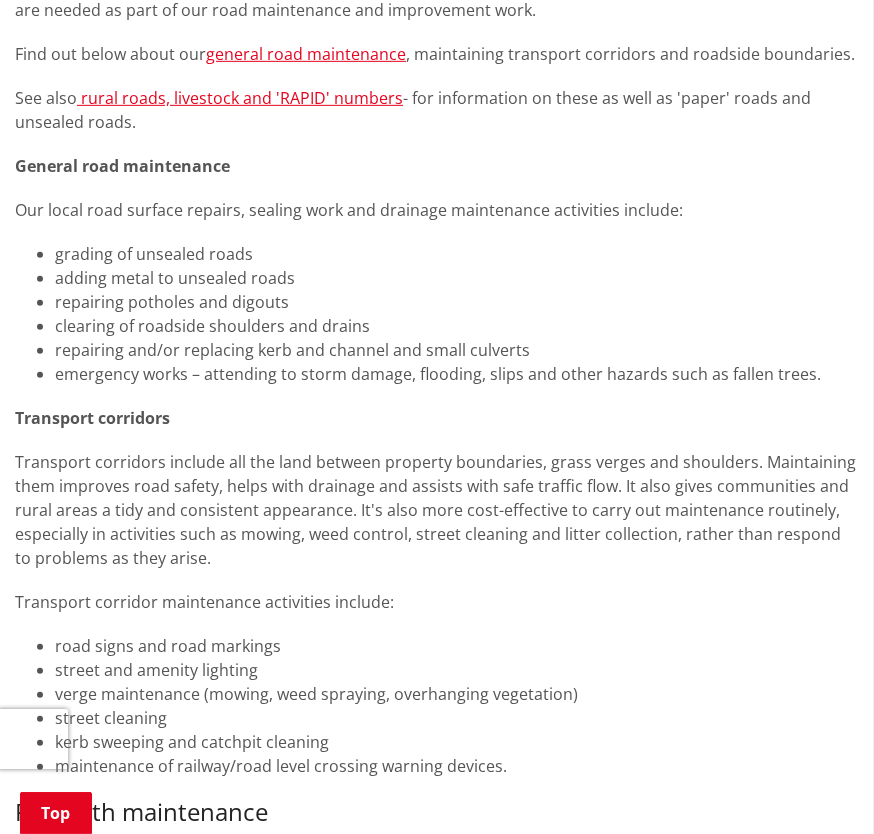 scroll, scrollTop: 1833, scrollLeft: 0, axis: vertical 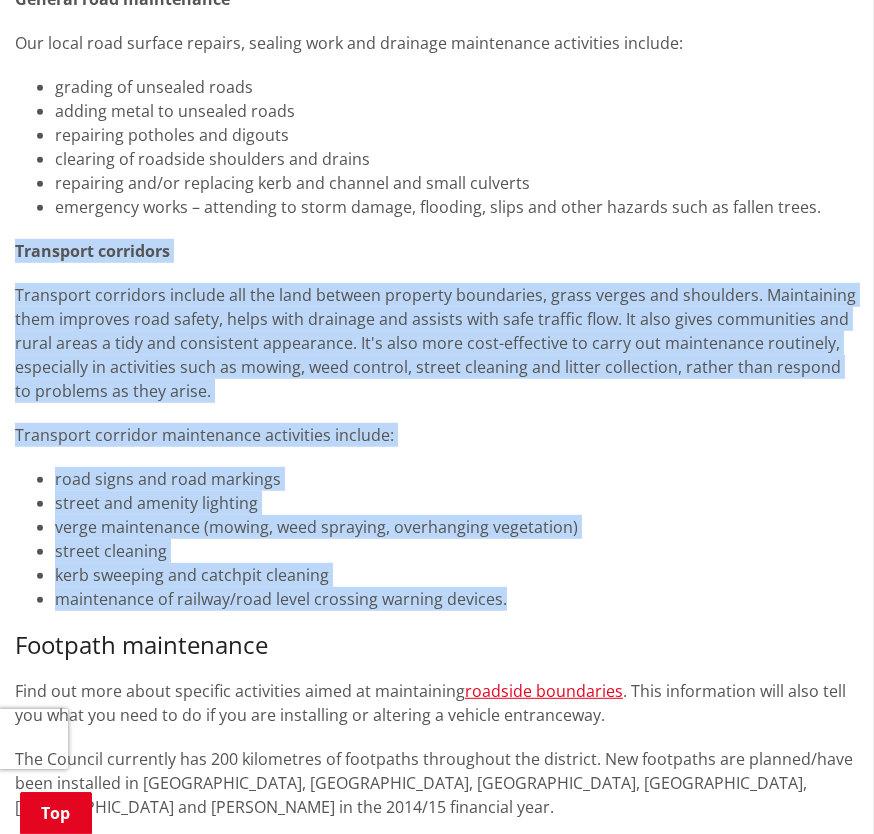 drag, startPoint x: 502, startPoint y: 597, endPoint x: 8, endPoint y: 247, distance: 605.4222 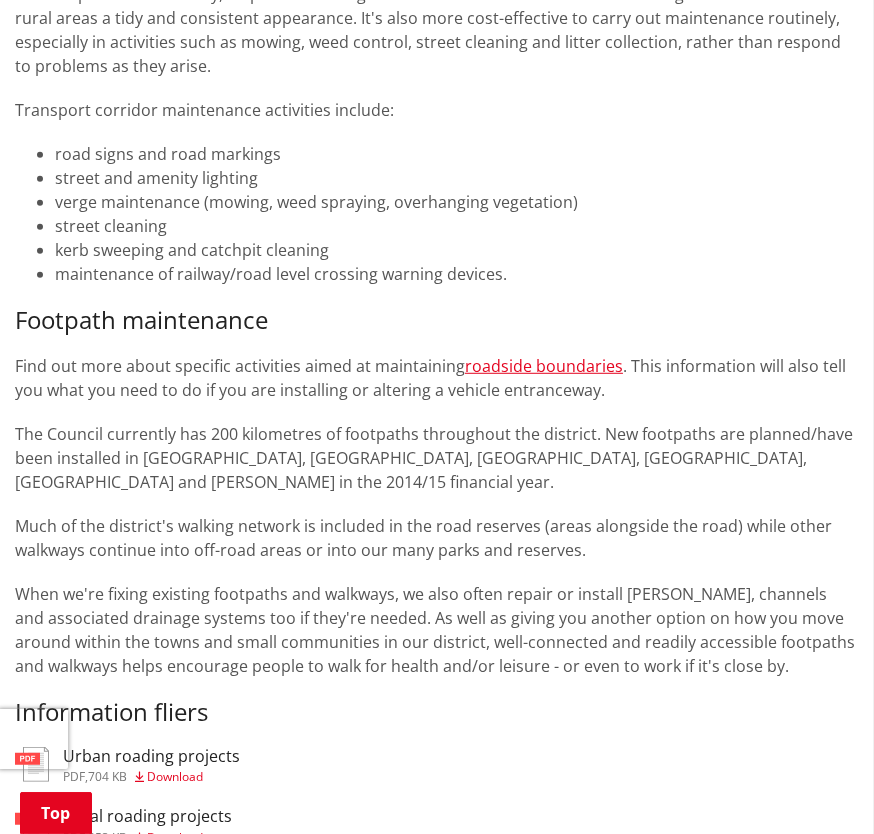 scroll, scrollTop: 2166, scrollLeft: 0, axis: vertical 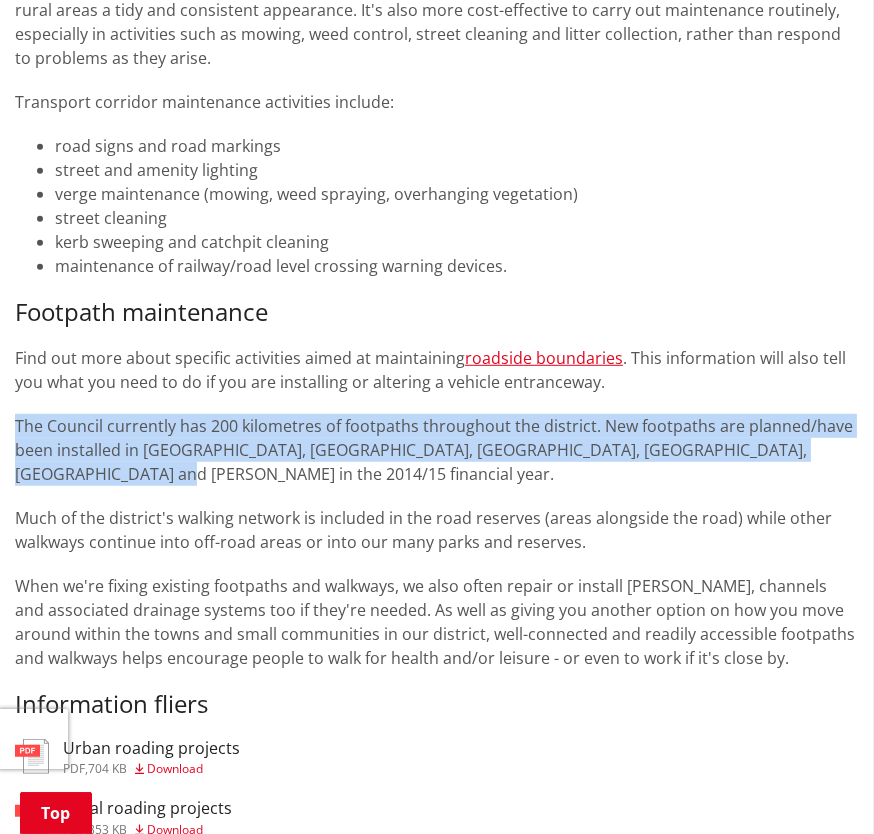 drag, startPoint x: 74, startPoint y: 480, endPoint x: -1, endPoint y: 402, distance: 108.20813 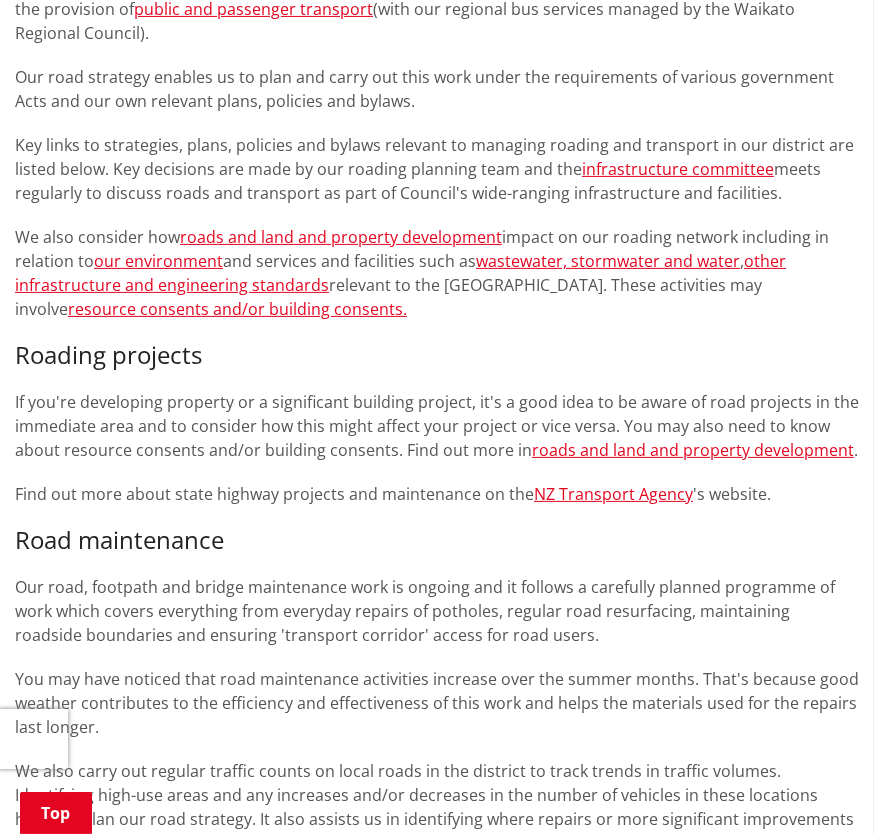 scroll, scrollTop: 0, scrollLeft: 0, axis: both 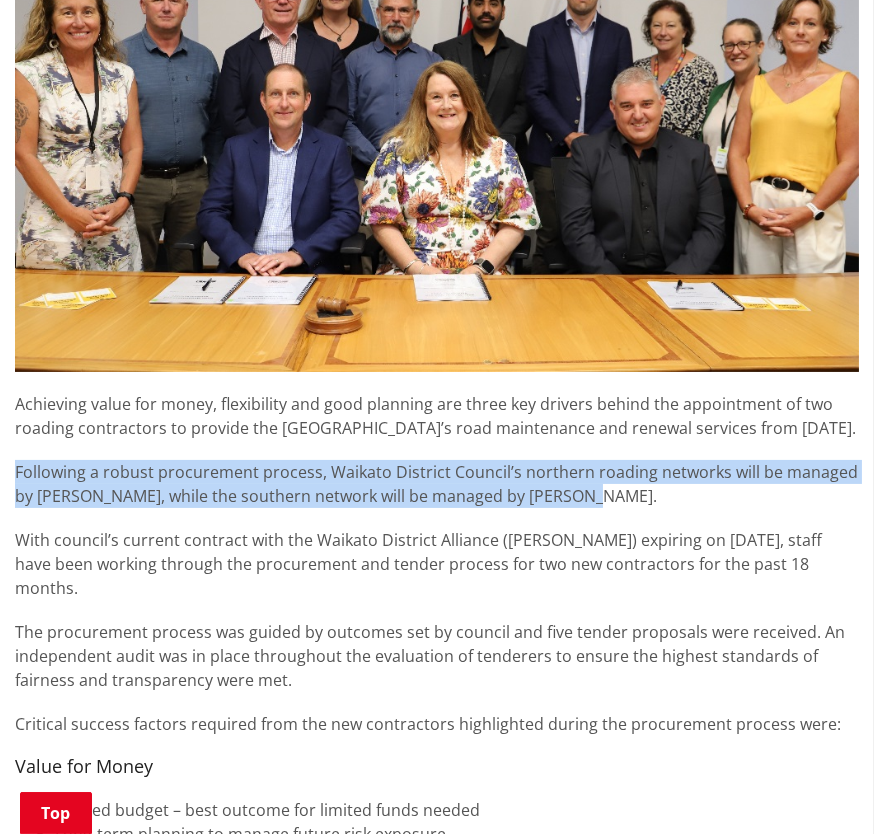 drag, startPoint x: 571, startPoint y: 500, endPoint x: 17, endPoint y: 460, distance: 555.44214 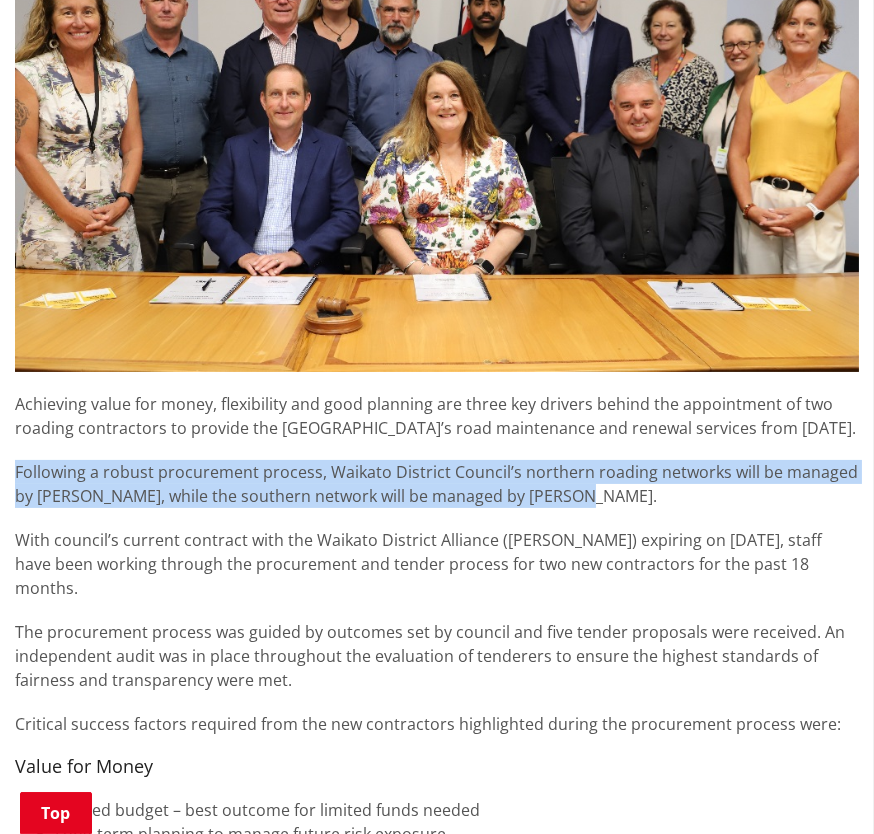 drag, startPoint x: 560, startPoint y: 496, endPoint x: 10, endPoint y: 475, distance: 550.40076 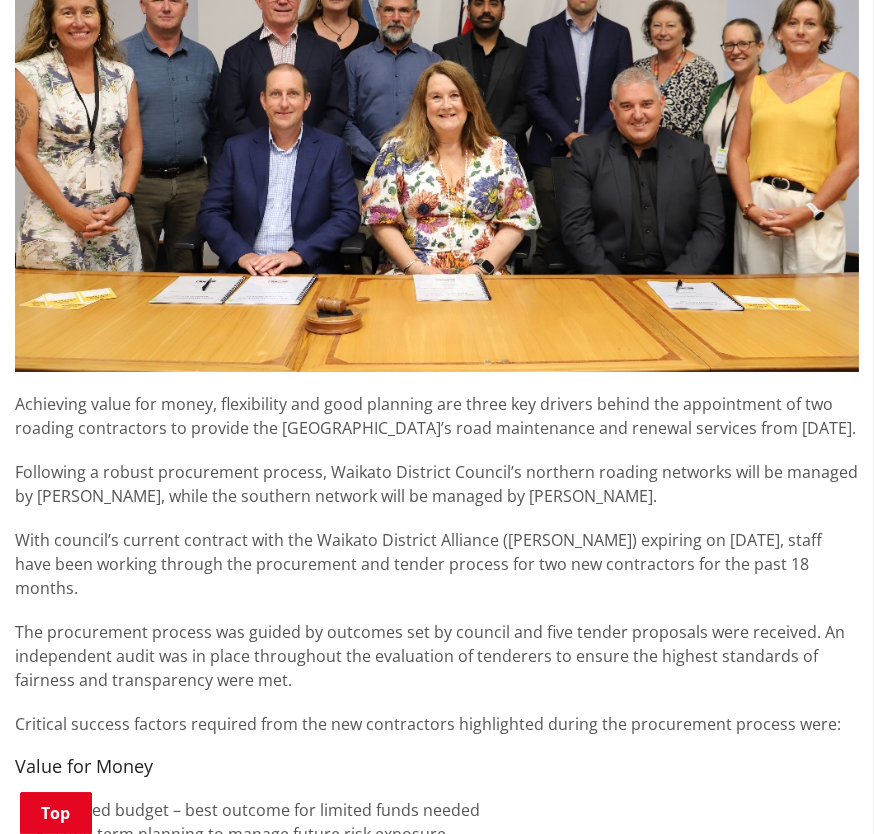 click on "Following a robust procurement process, Waikato District Council’s northern roading networks will be managed by [PERSON_NAME], while the southern network will be managed by [PERSON_NAME]." at bounding box center [437, 484] 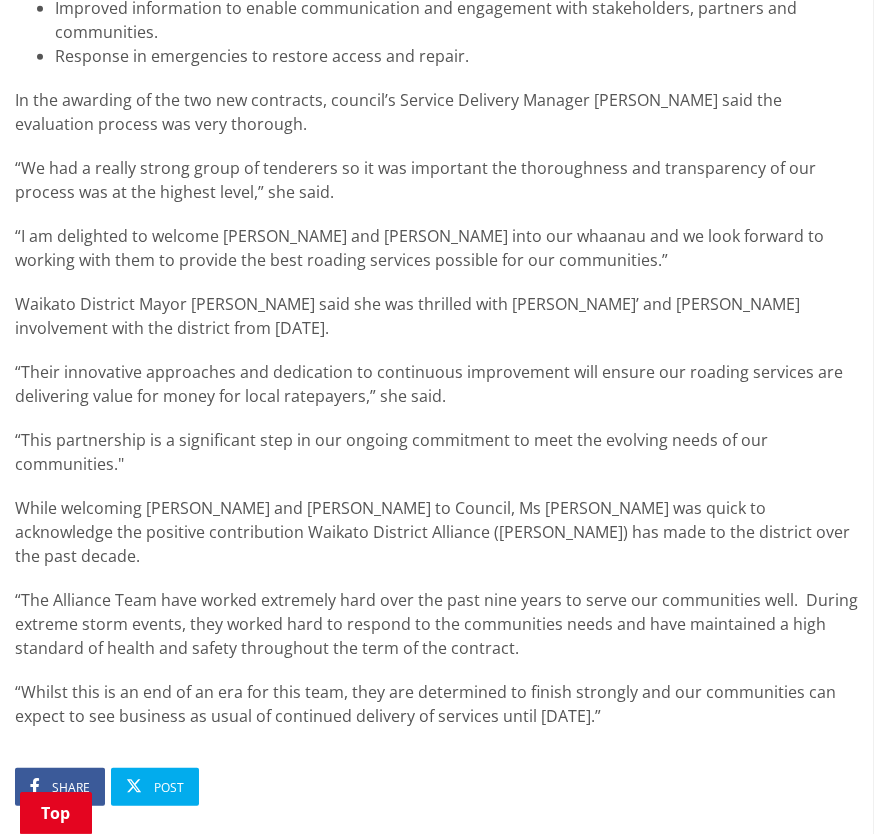 scroll, scrollTop: 1833, scrollLeft: 0, axis: vertical 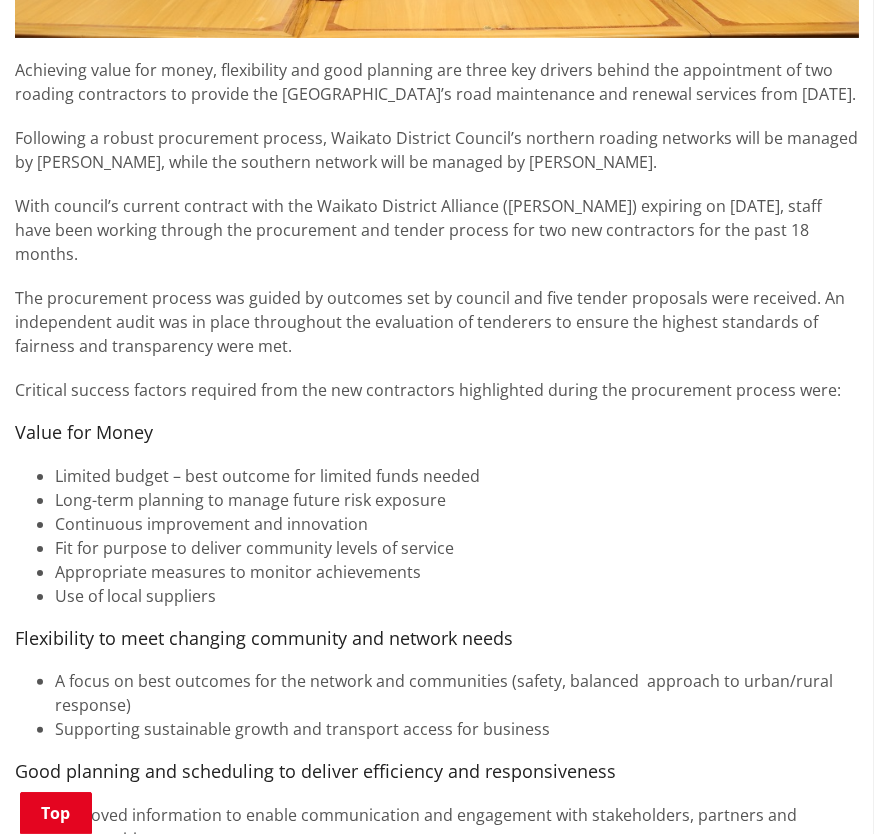 drag, startPoint x: 662, startPoint y: 484, endPoint x: 12, endPoint y: 76, distance: 767.4399 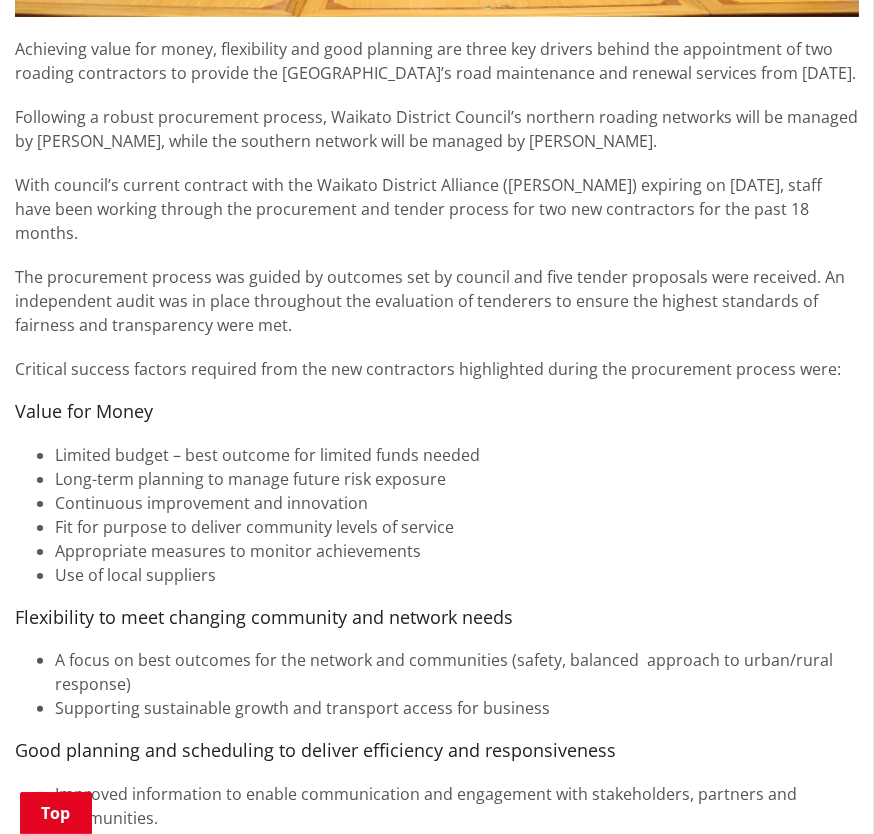 scroll, scrollTop: 666, scrollLeft: 0, axis: vertical 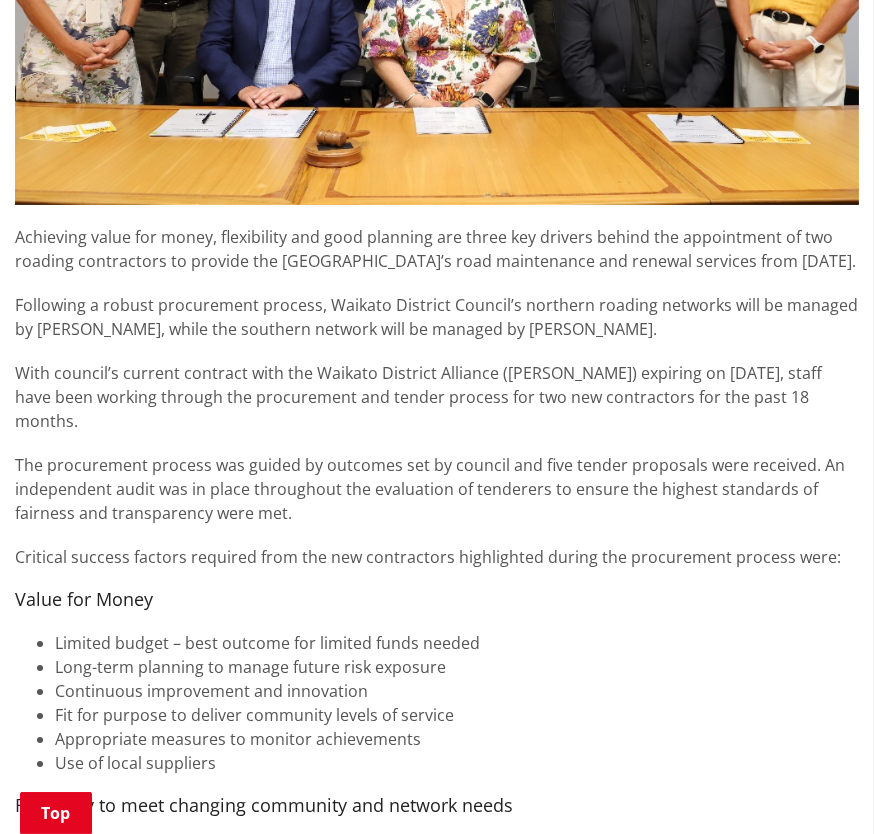 drag, startPoint x: 826, startPoint y: 536, endPoint x: 3, endPoint y: 216, distance: 883.02264 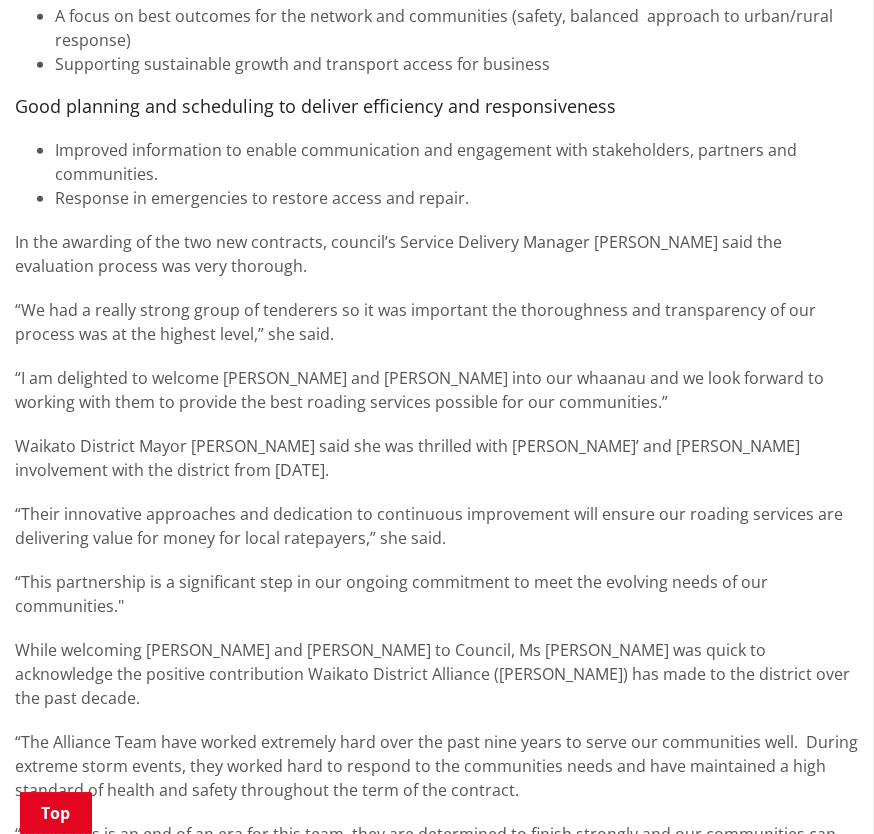 scroll, scrollTop: 1500, scrollLeft: 0, axis: vertical 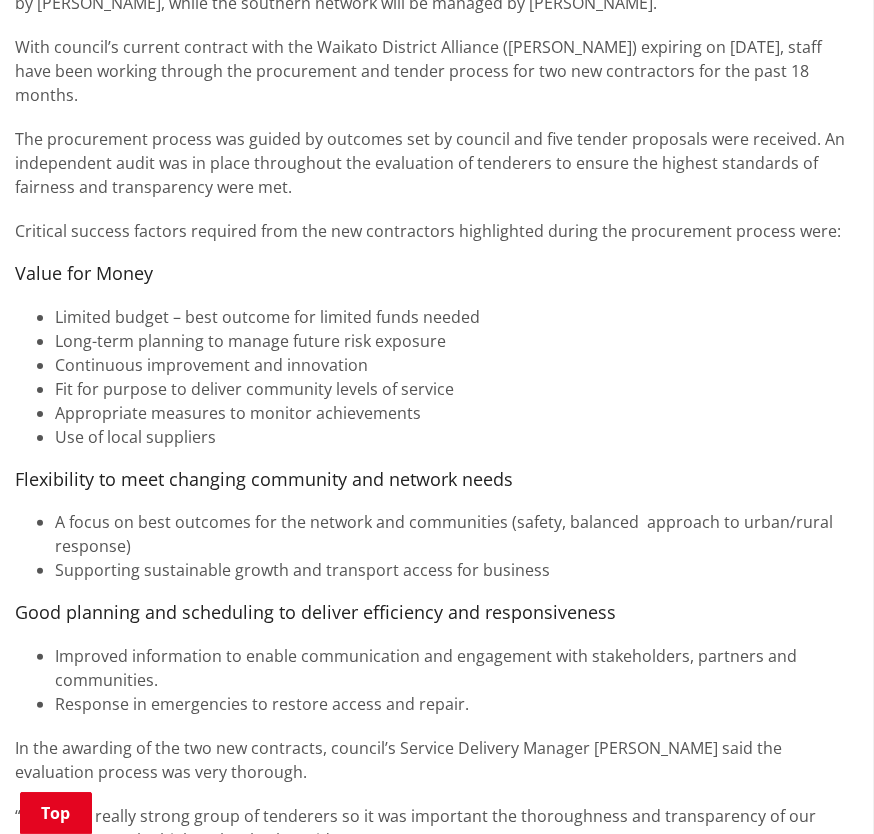 click on "Continuous improvement and innovation" at bounding box center [457, 365] 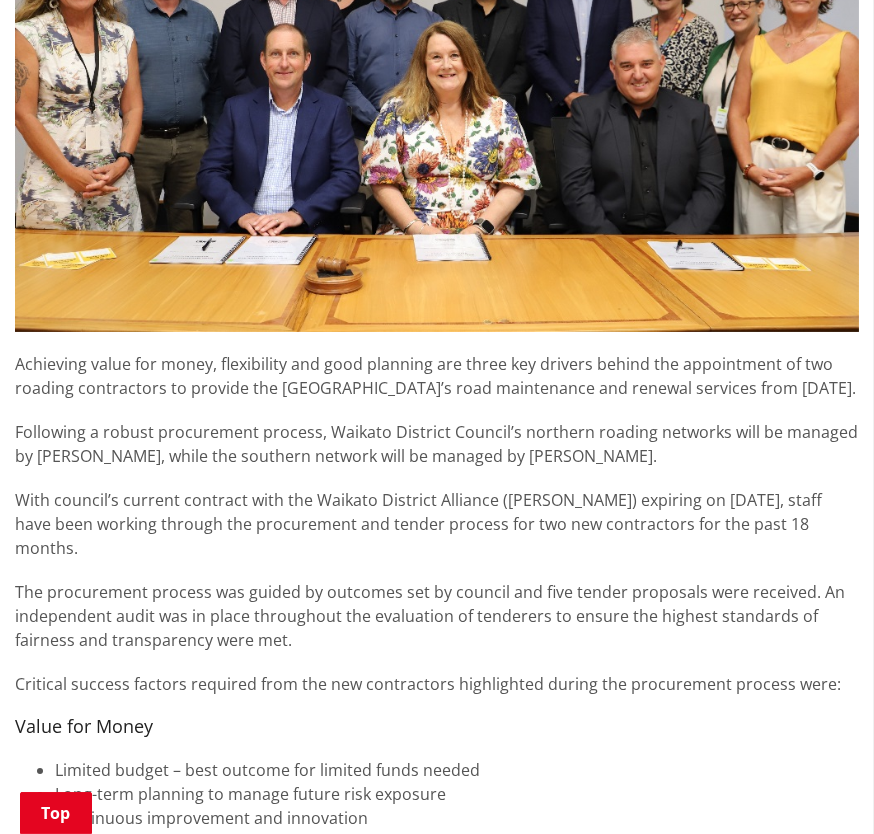 scroll, scrollTop: 0, scrollLeft: 0, axis: both 